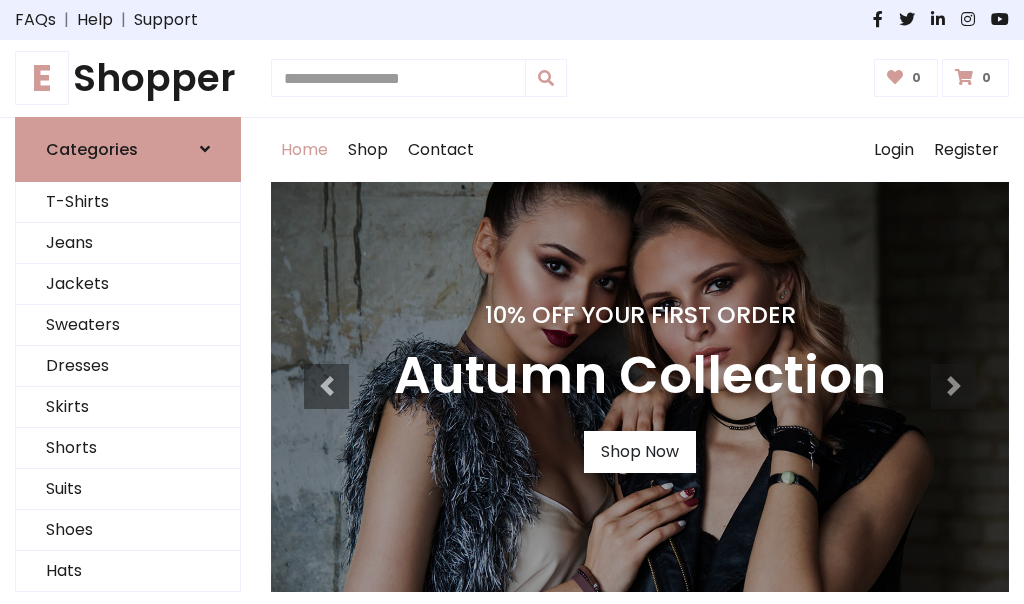scroll, scrollTop: 0, scrollLeft: 0, axis: both 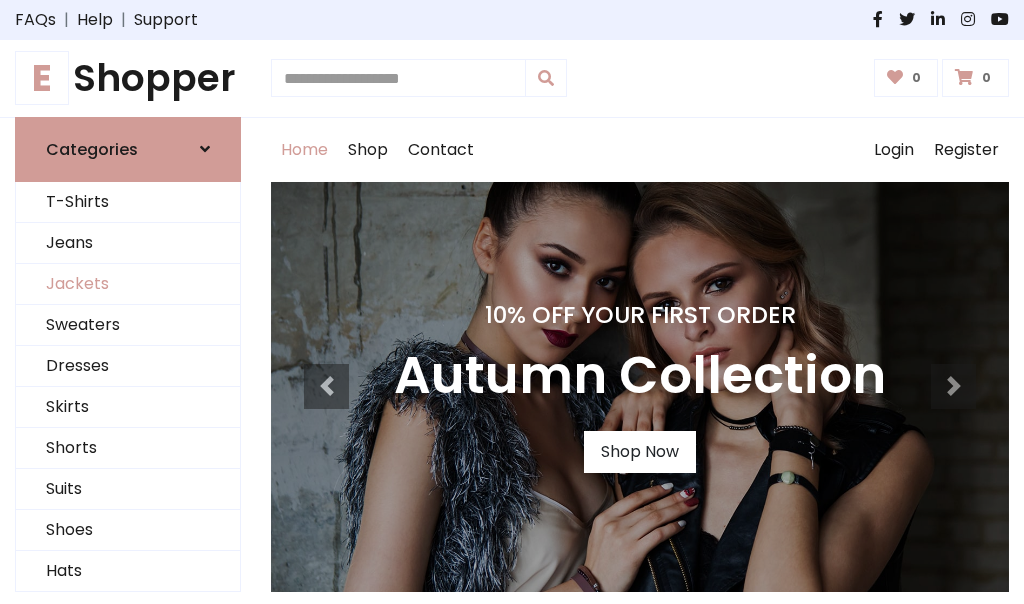 click on "[PRODUCT_TYPE]" at bounding box center (128, 284) 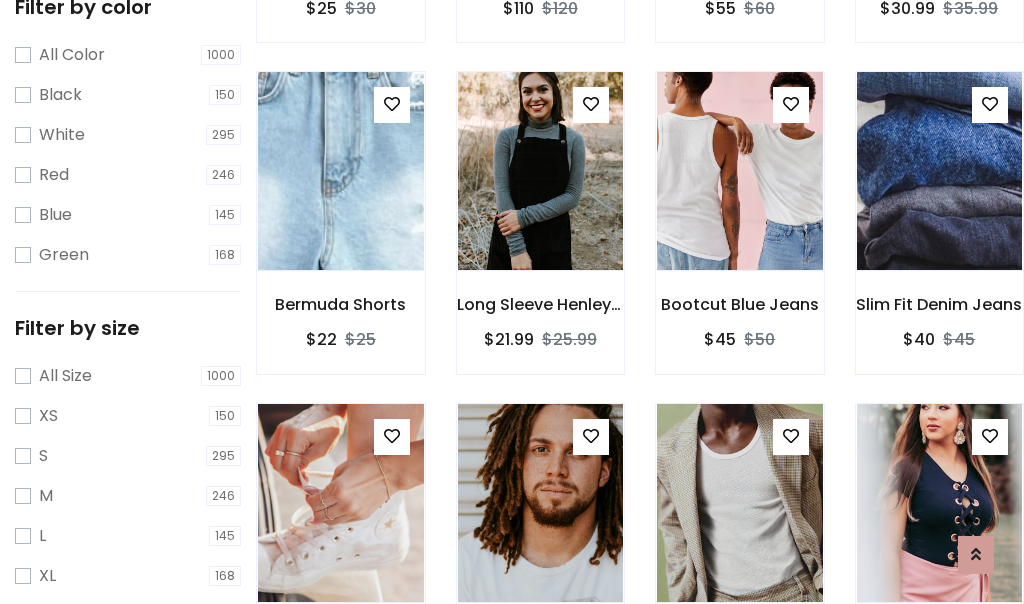 scroll, scrollTop: 803, scrollLeft: 0, axis: vertical 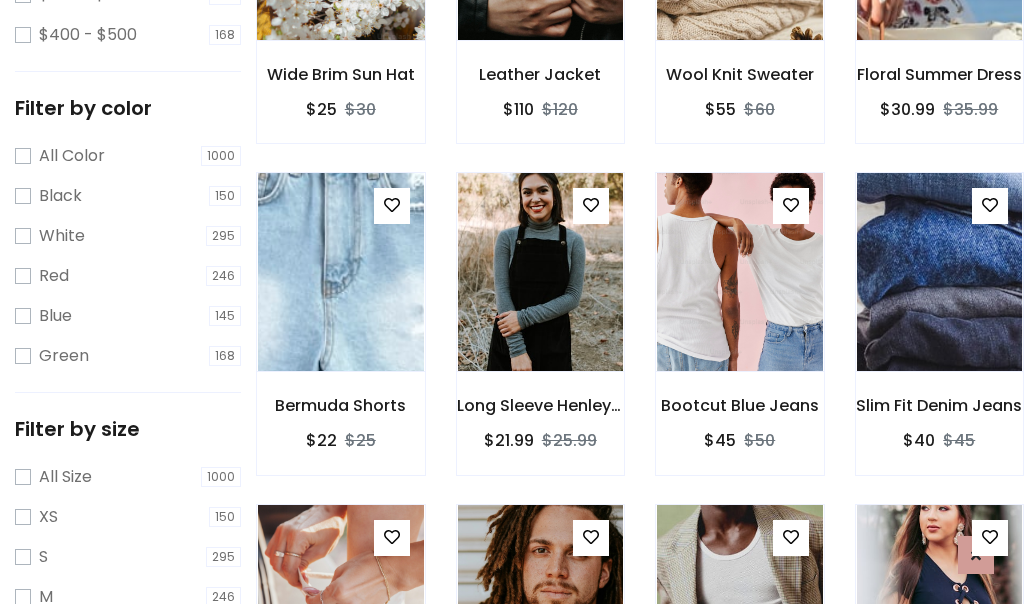 click at bounding box center (340, -59) 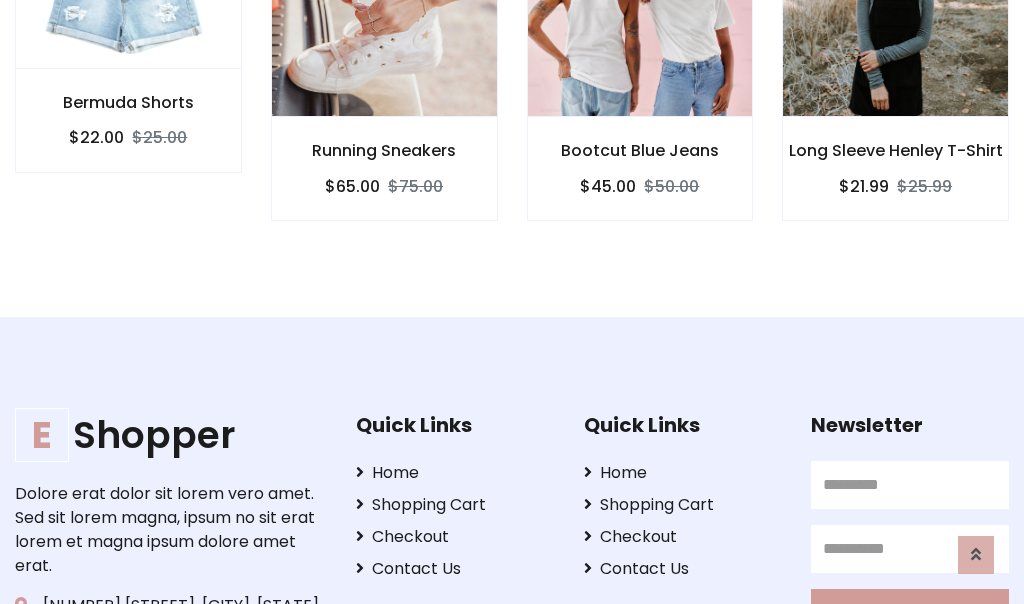 scroll, scrollTop: 0, scrollLeft: 0, axis: both 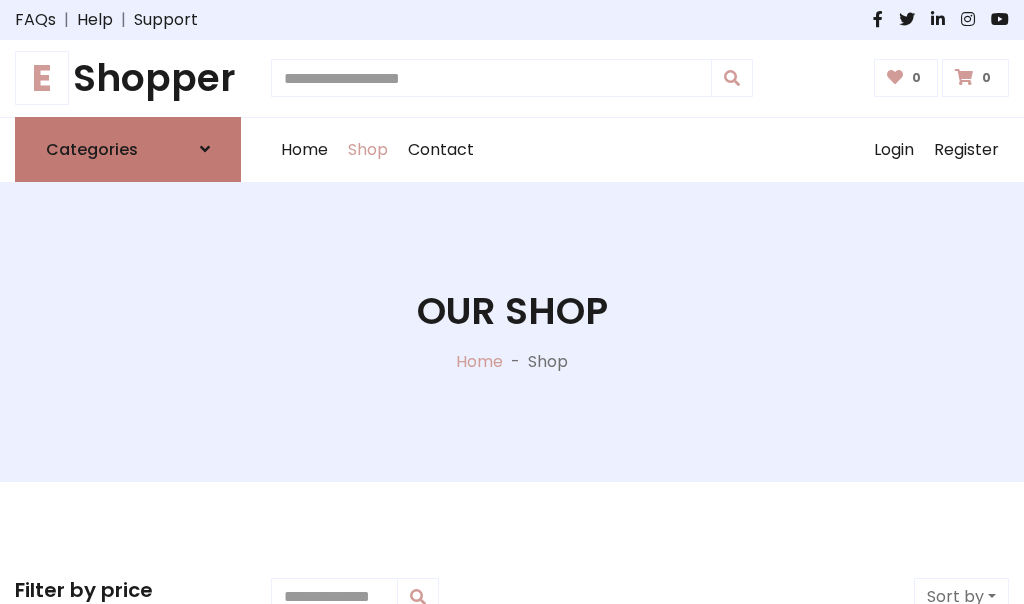 click on "Categories" at bounding box center [92, 149] 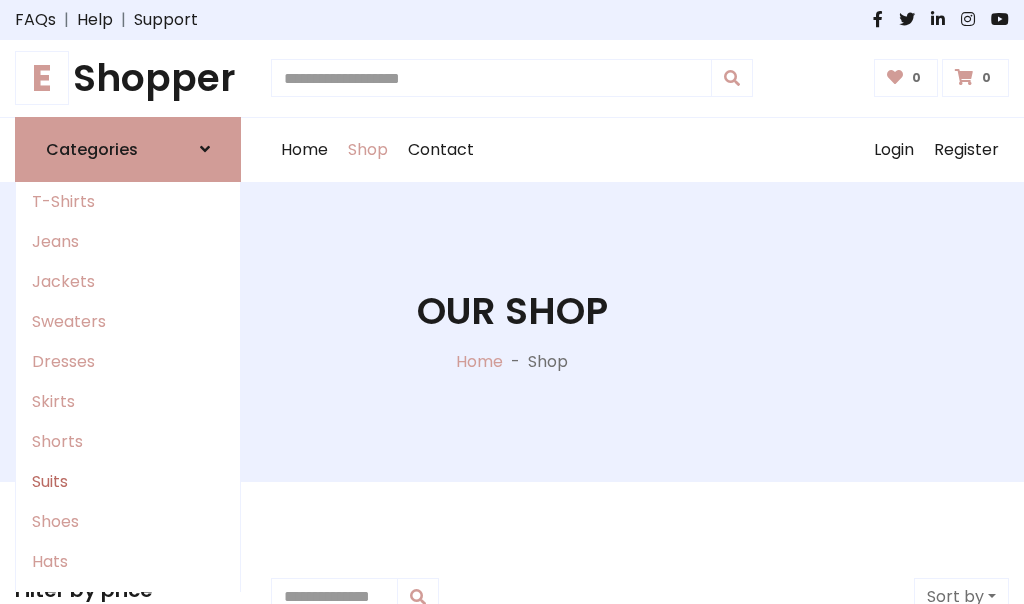 click on "[PRODUCT_TYPE]" at bounding box center (128, 482) 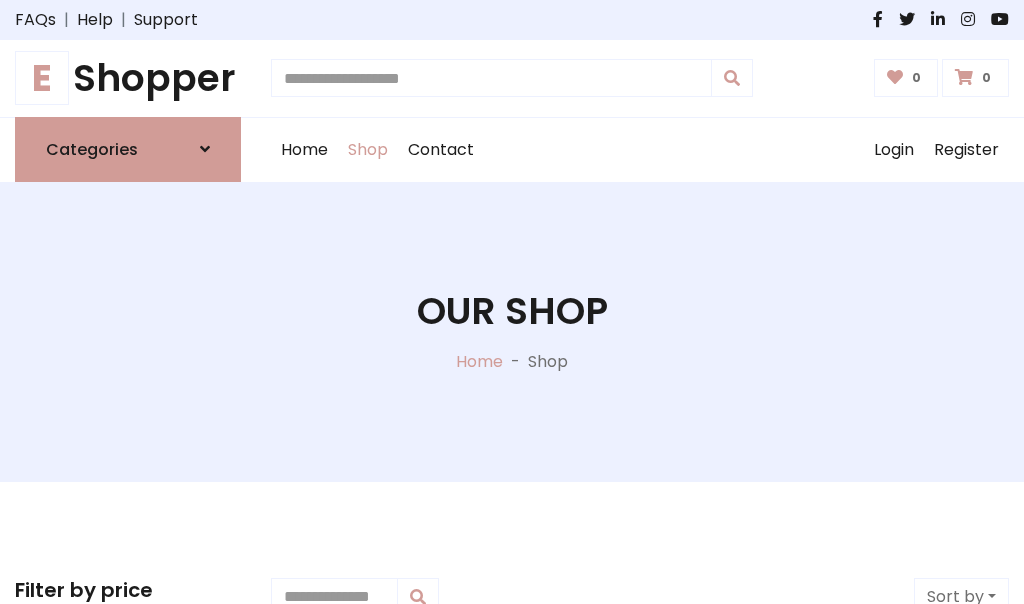 scroll, scrollTop: 1445, scrollLeft: 0, axis: vertical 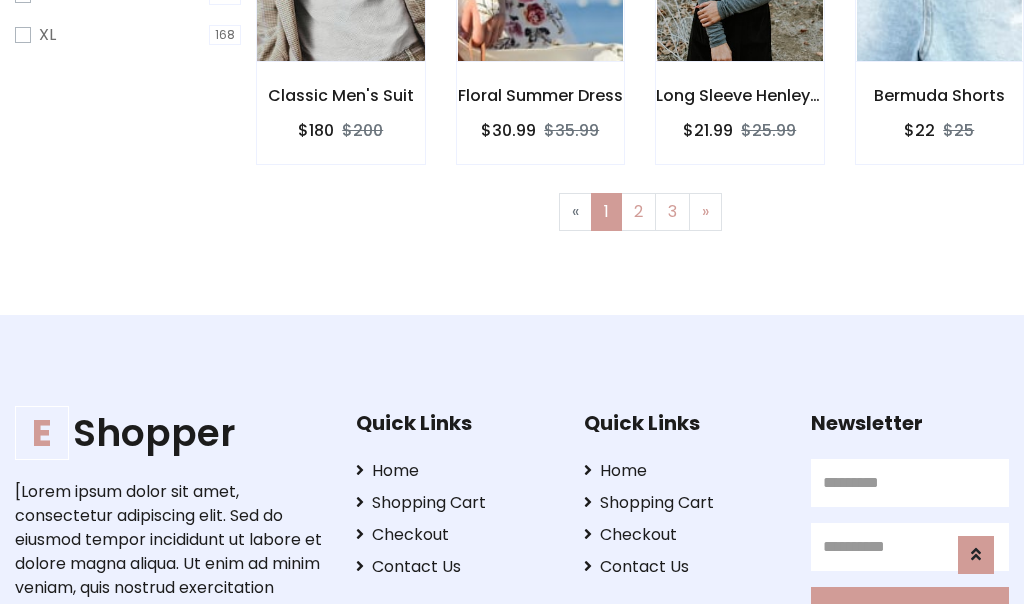 click at bounding box center (340, -38) 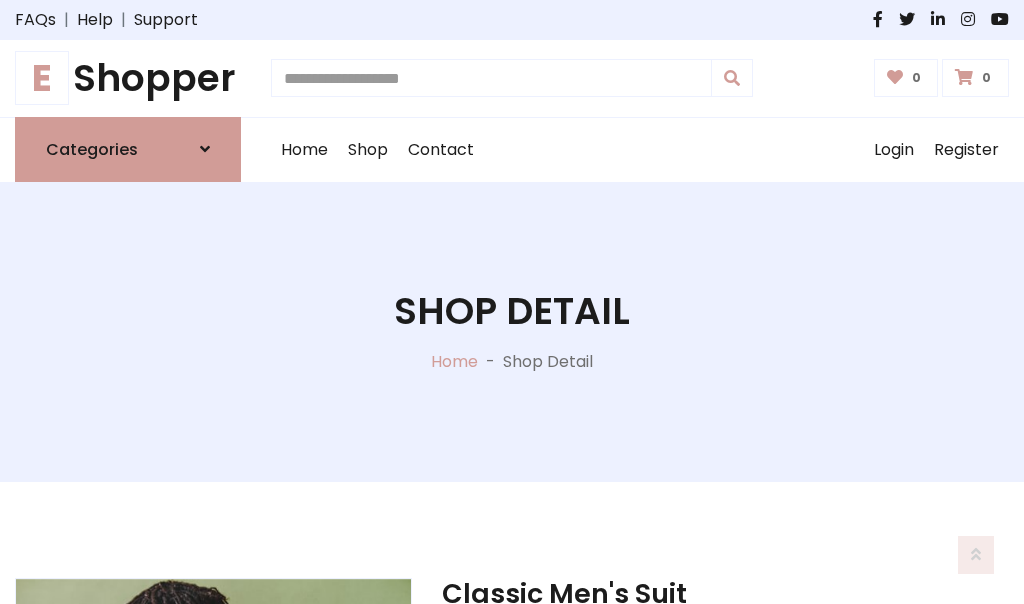 scroll, scrollTop: 1869, scrollLeft: 0, axis: vertical 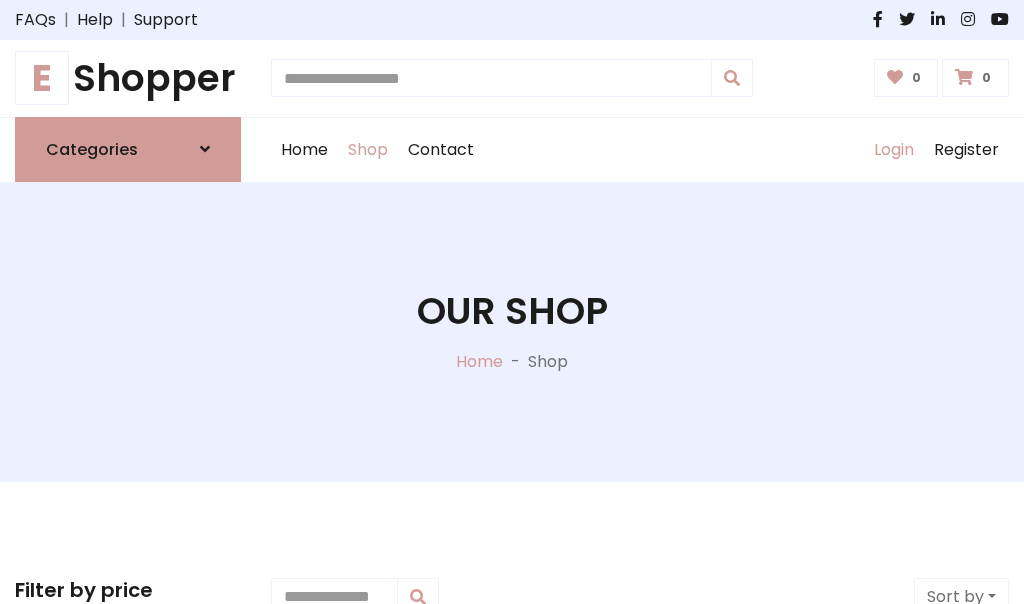 click on "Login" at bounding box center [894, 150] 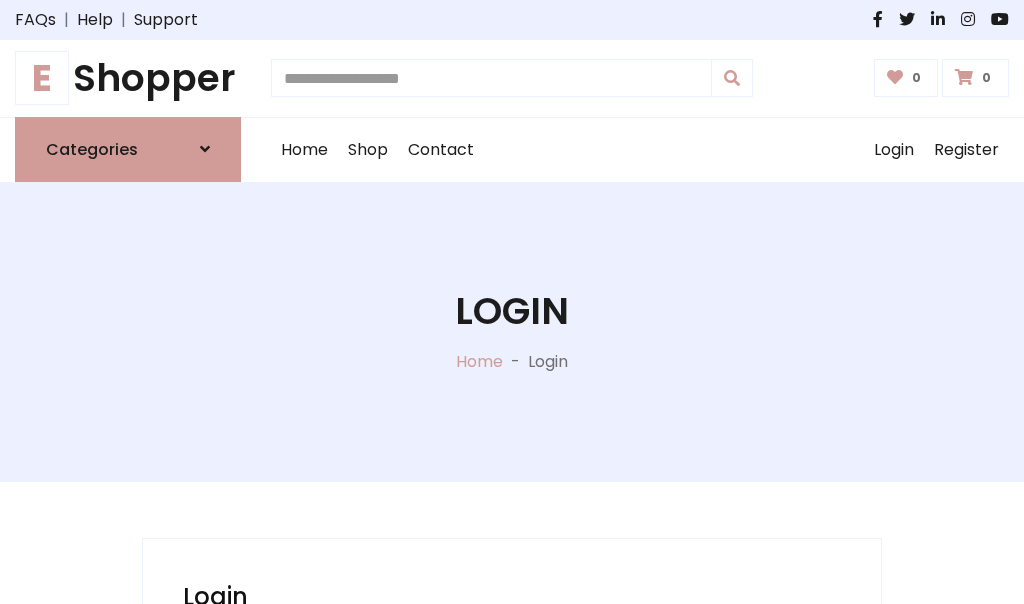 scroll, scrollTop: 0, scrollLeft: 0, axis: both 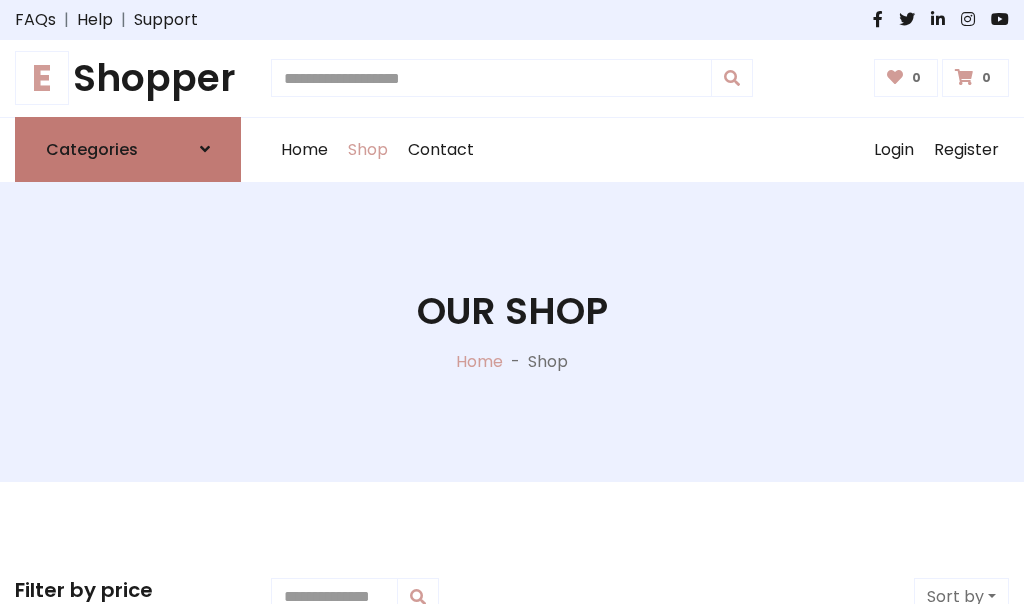 click at bounding box center [205, 149] 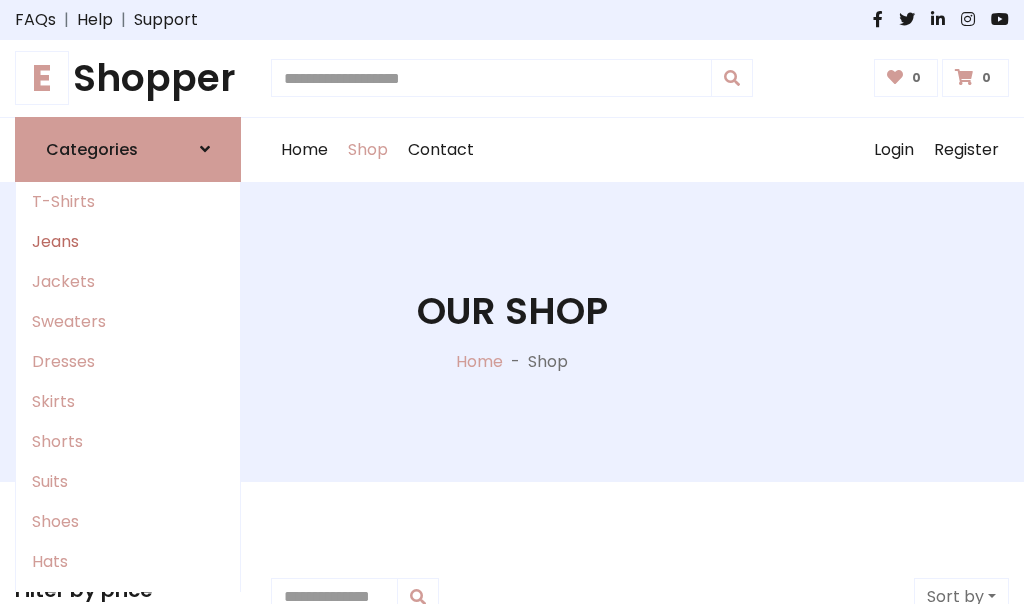 click on "Jeans" at bounding box center [128, 242] 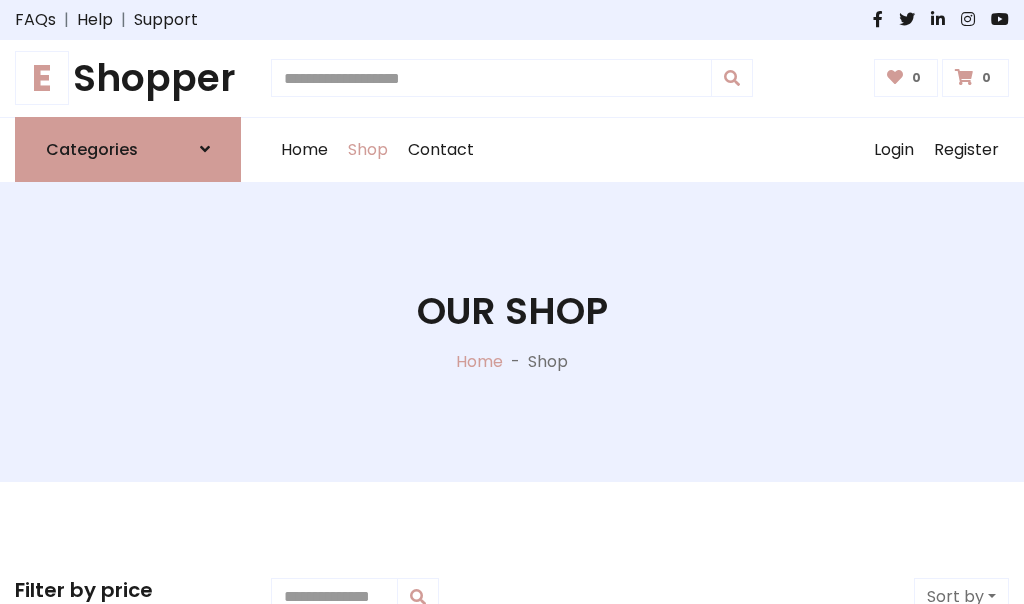 scroll, scrollTop: 0, scrollLeft: 0, axis: both 